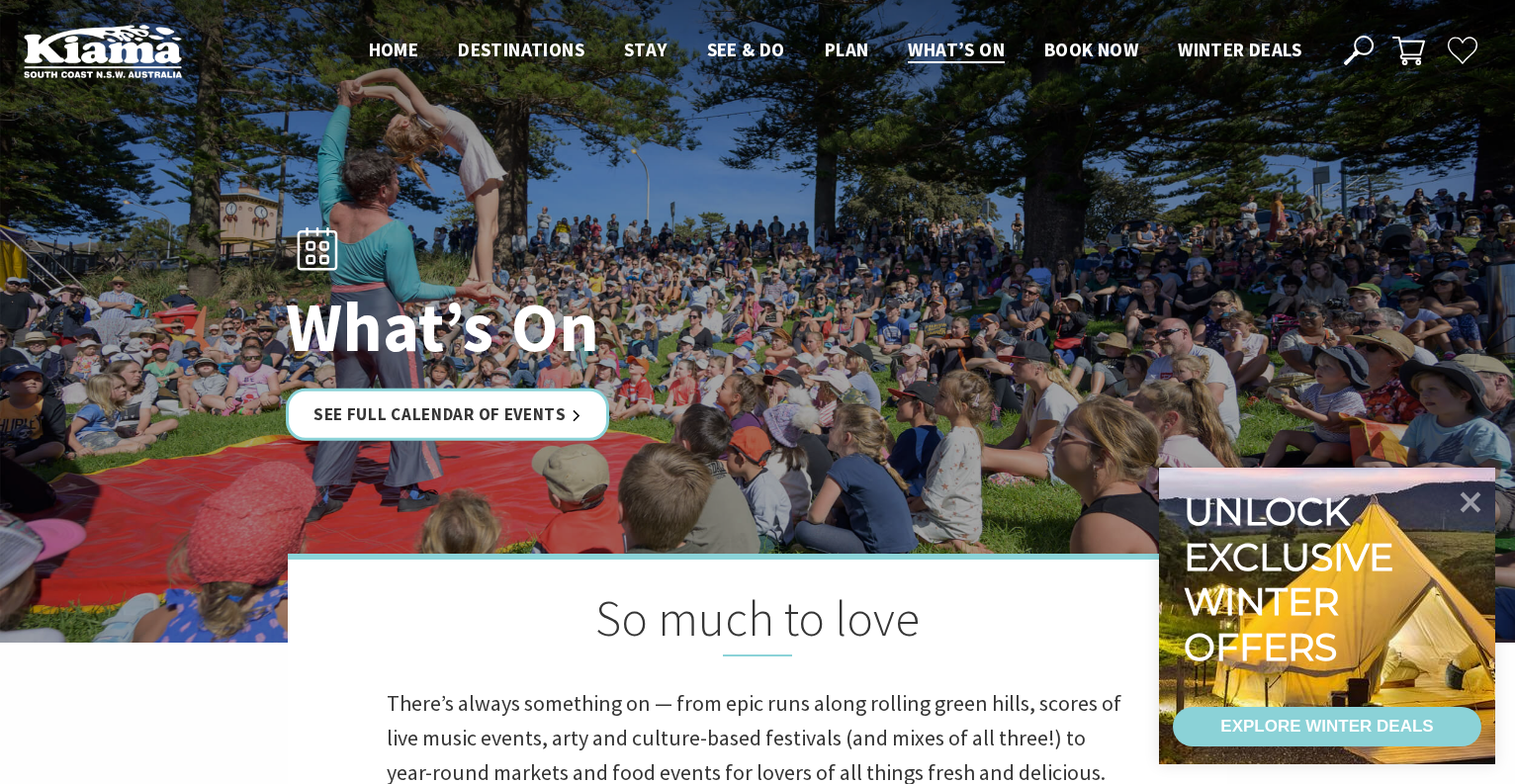 scroll, scrollTop: 0, scrollLeft: 0, axis: both 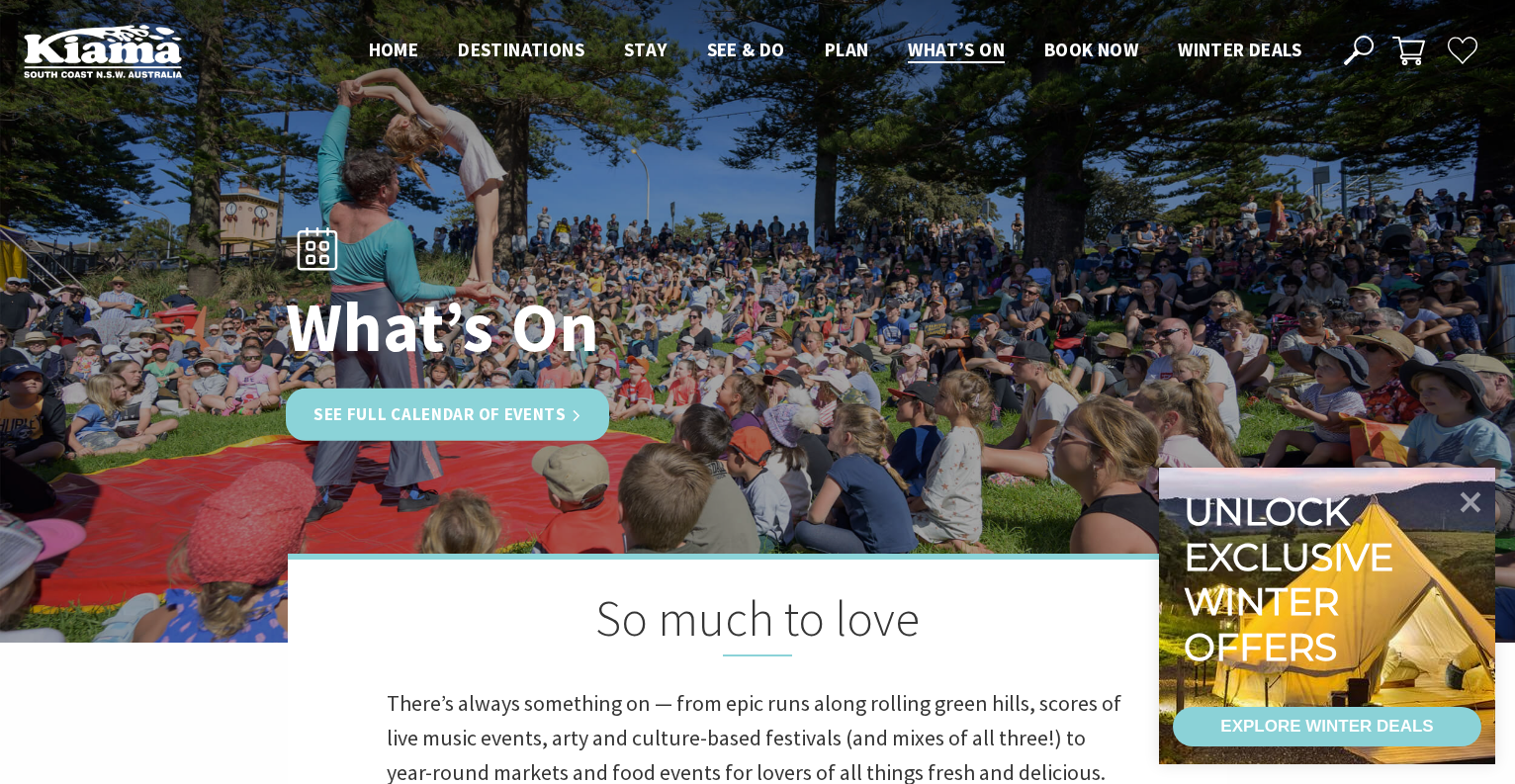 click on "See Full Calendar of Events" at bounding box center [447, 414] 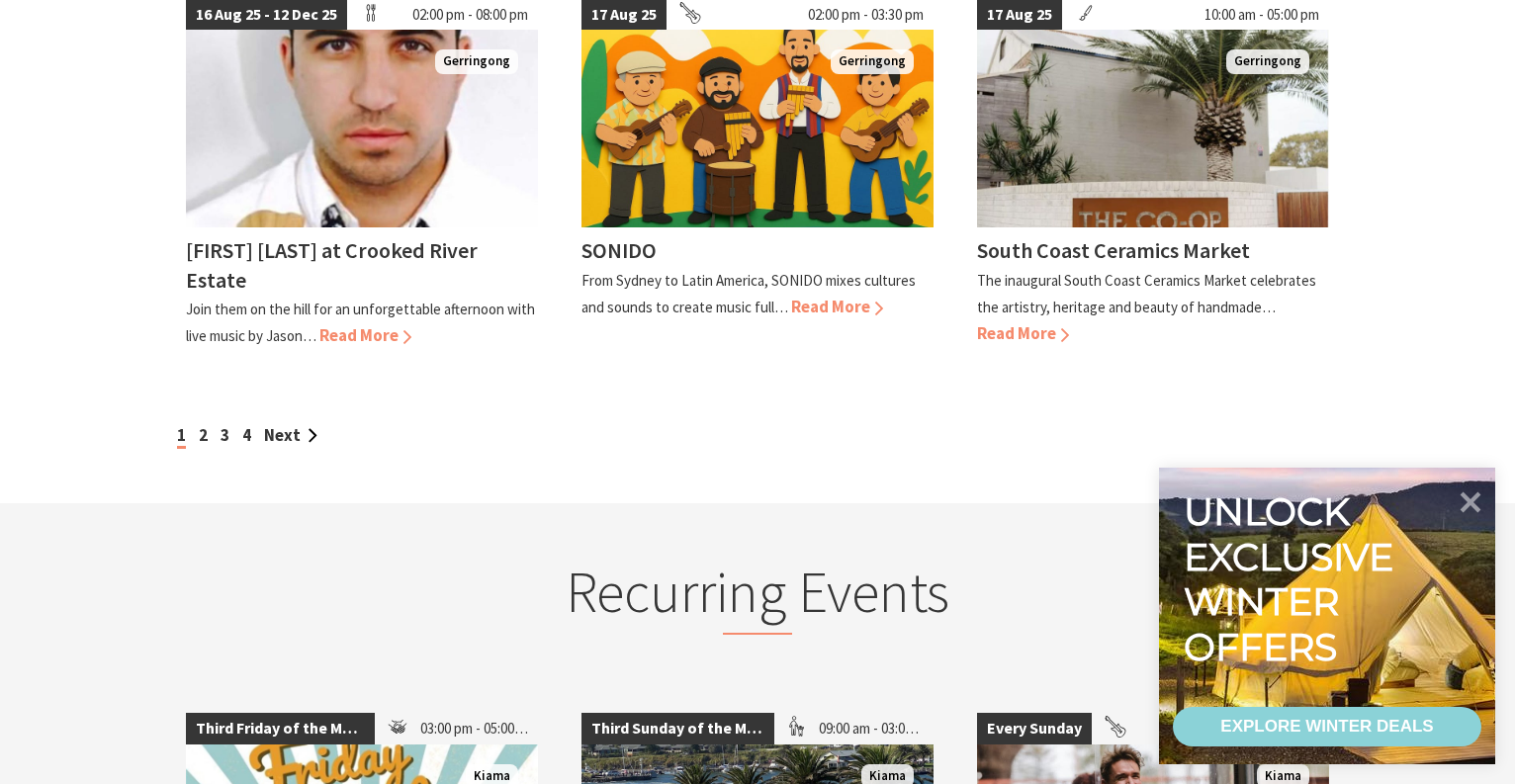 scroll, scrollTop: 1818, scrollLeft: 0, axis: vertical 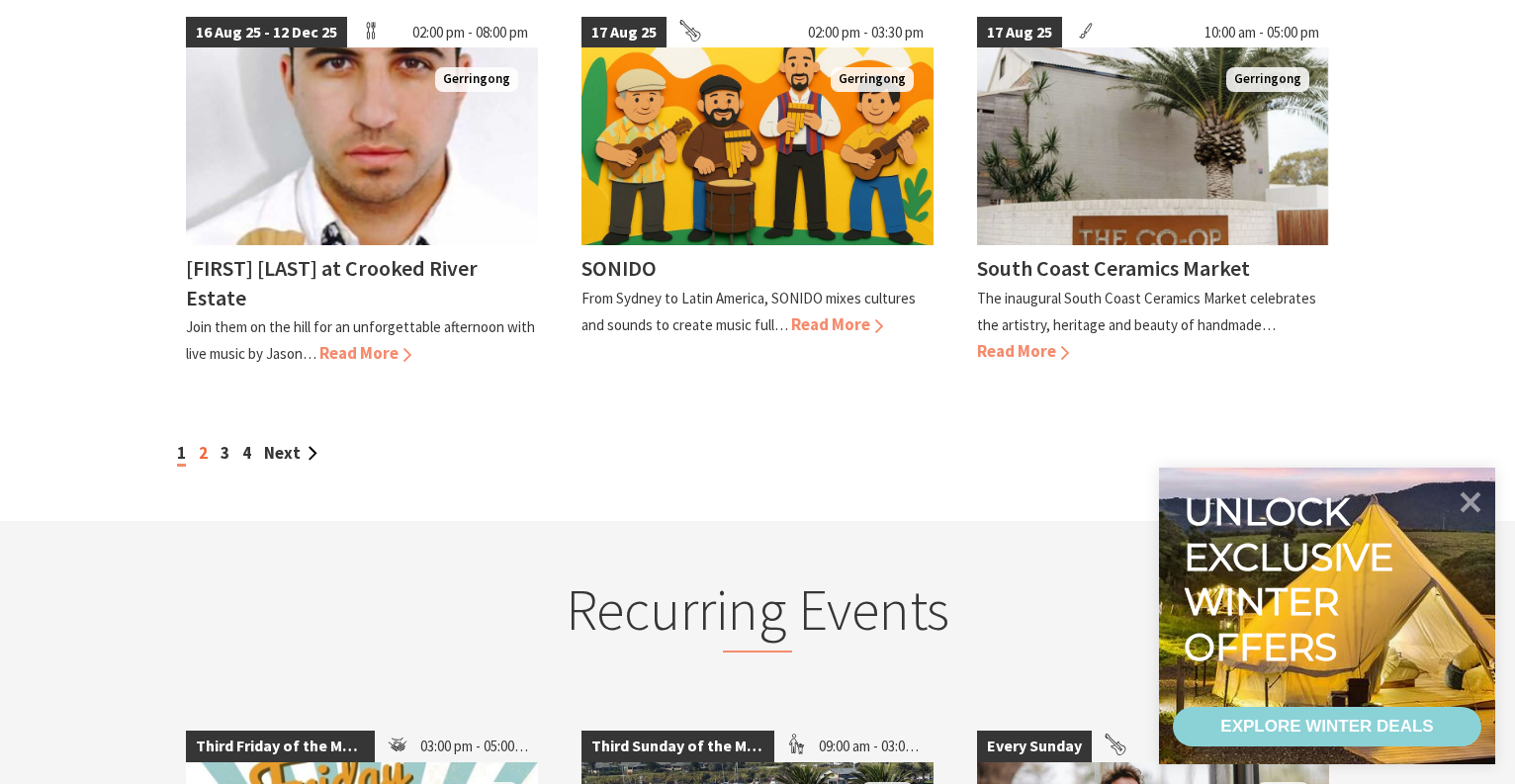 click on "2" at bounding box center (203, 453) 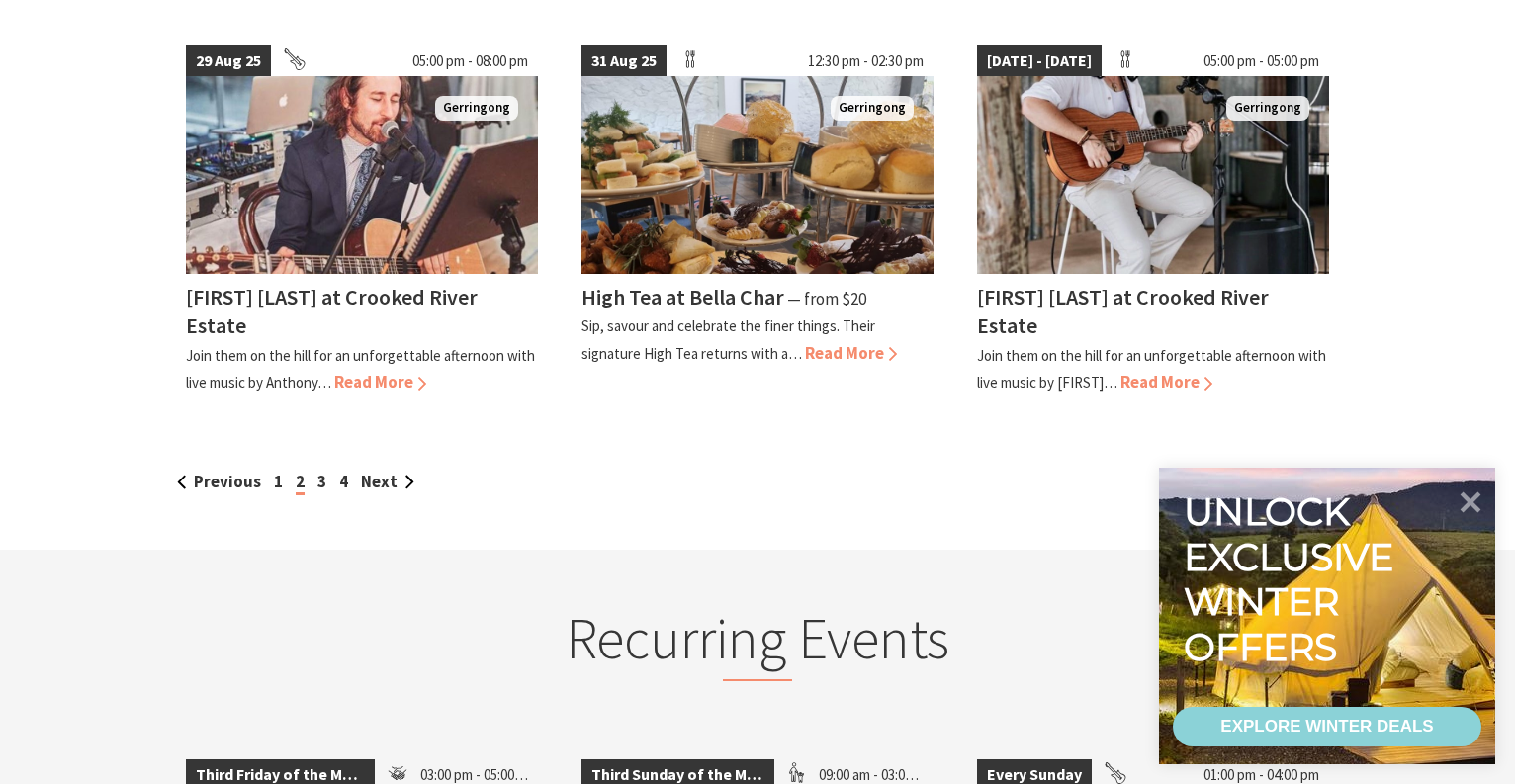 scroll, scrollTop: 1763, scrollLeft: 0, axis: vertical 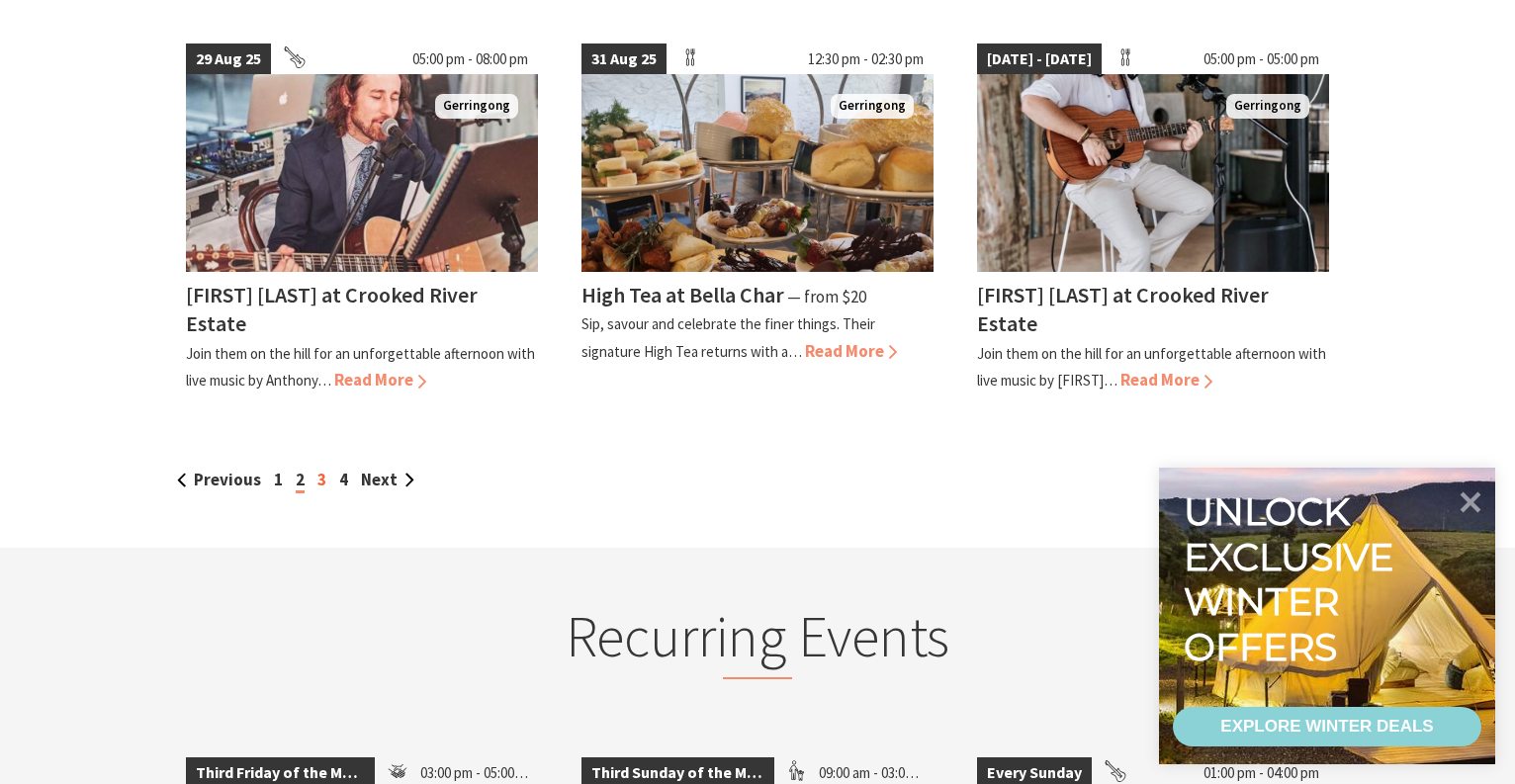 click on "3" at bounding box center [321, 479] 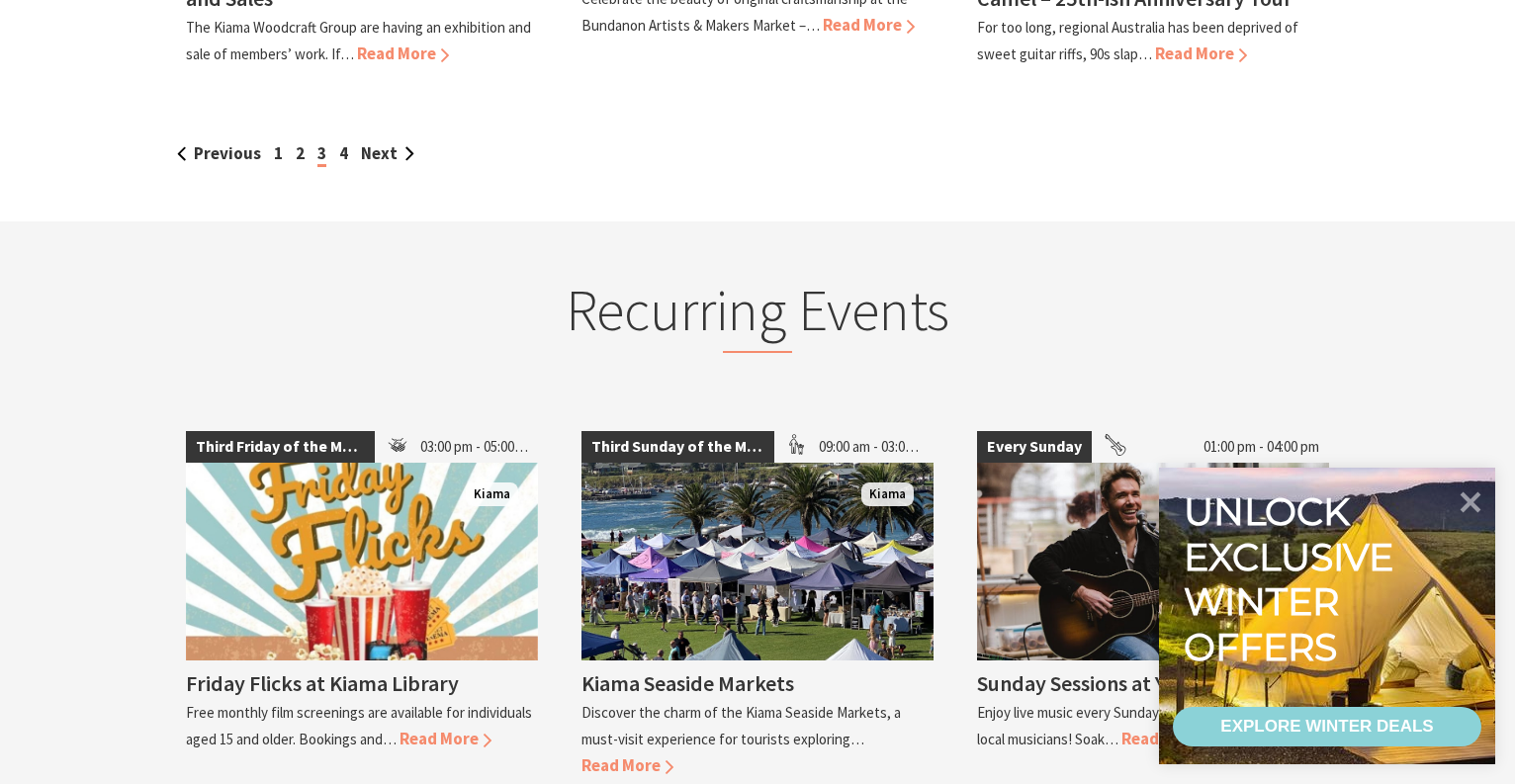 scroll, scrollTop: 2119, scrollLeft: 0, axis: vertical 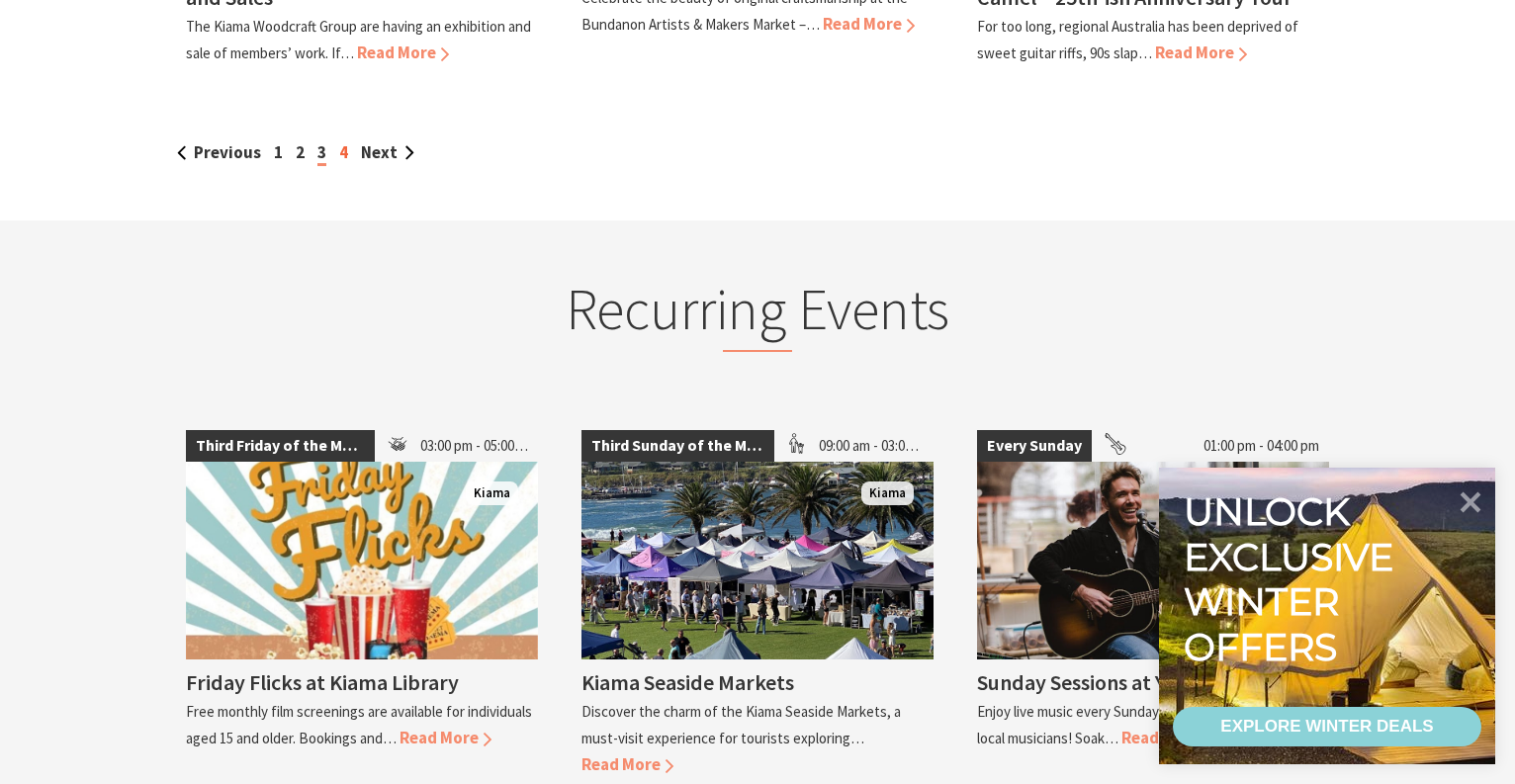 click on "4" at bounding box center [343, 152] 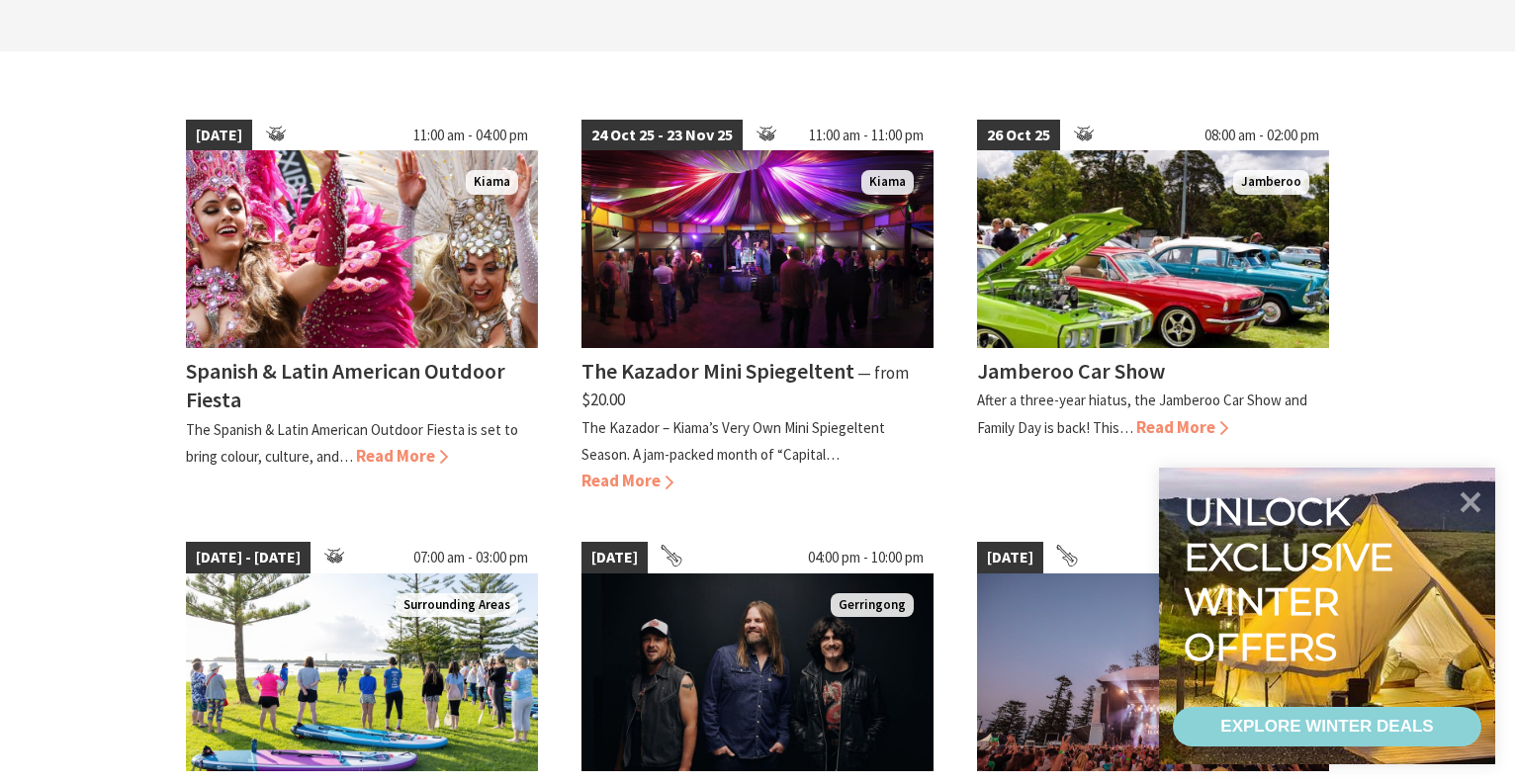 scroll, scrollTop: 498, scrollLeft: 0, axis: vertical 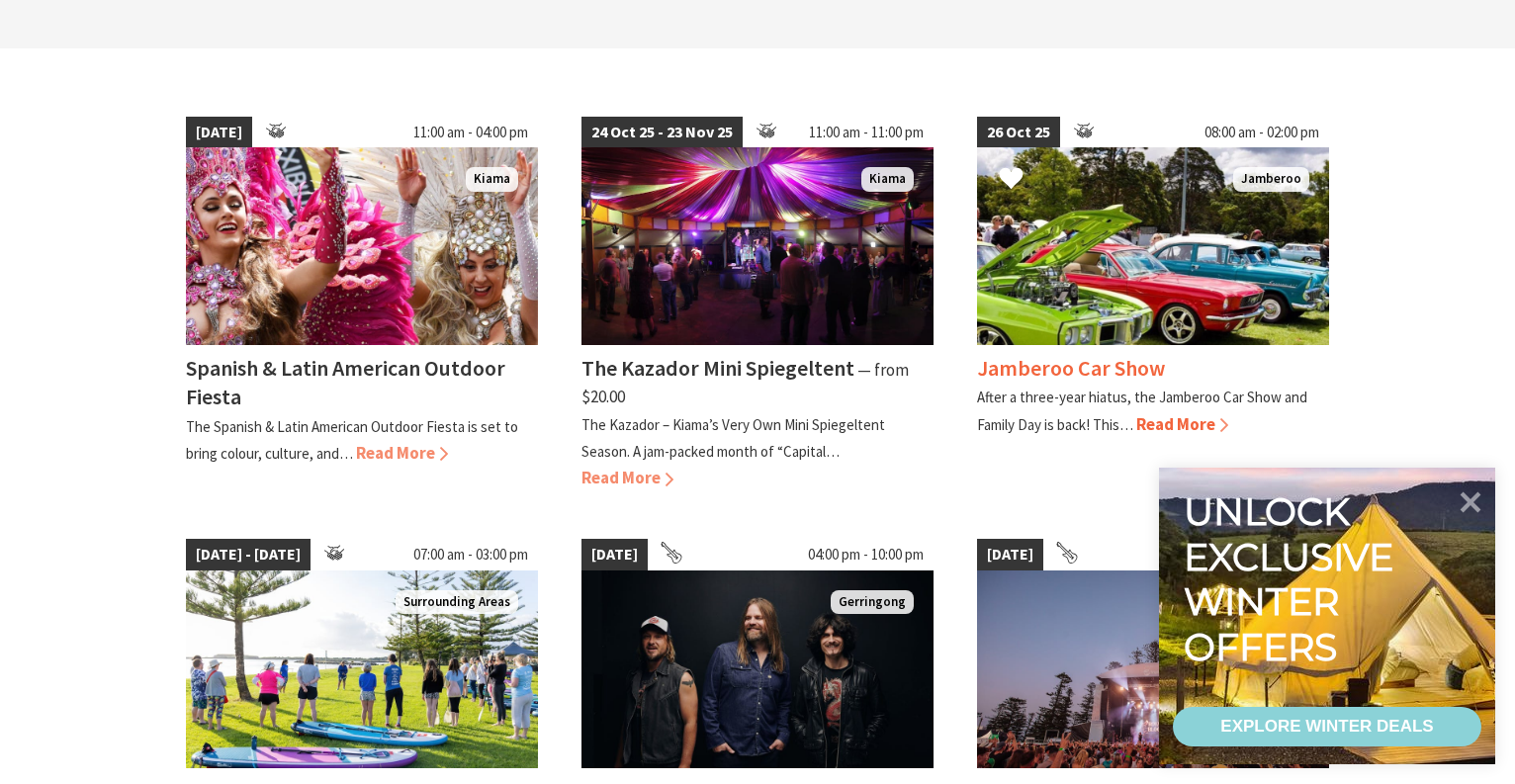 click at bounding box center (1153, 246) 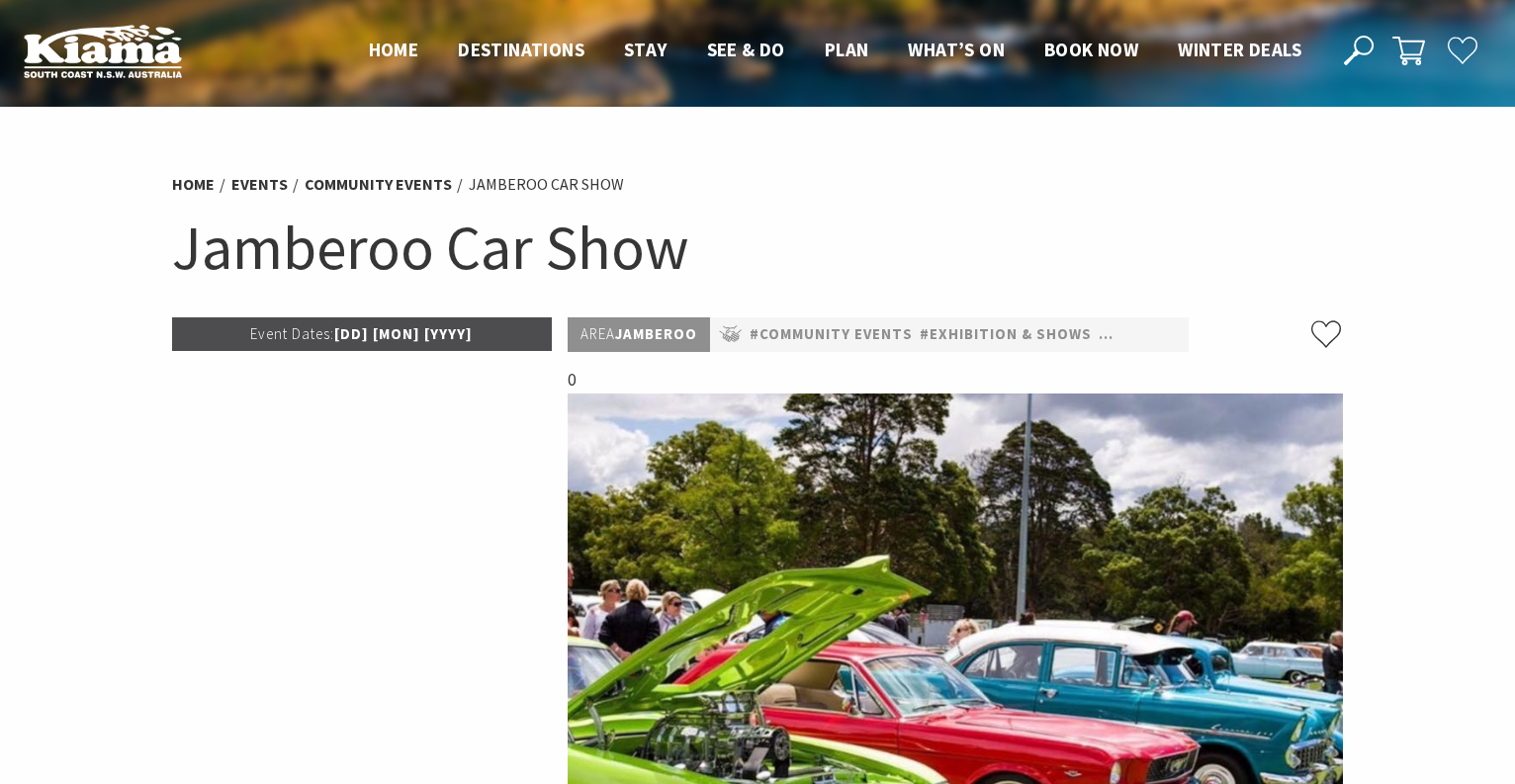 scroll, scrollTop: 0, scrollLeft: 0, axis: both 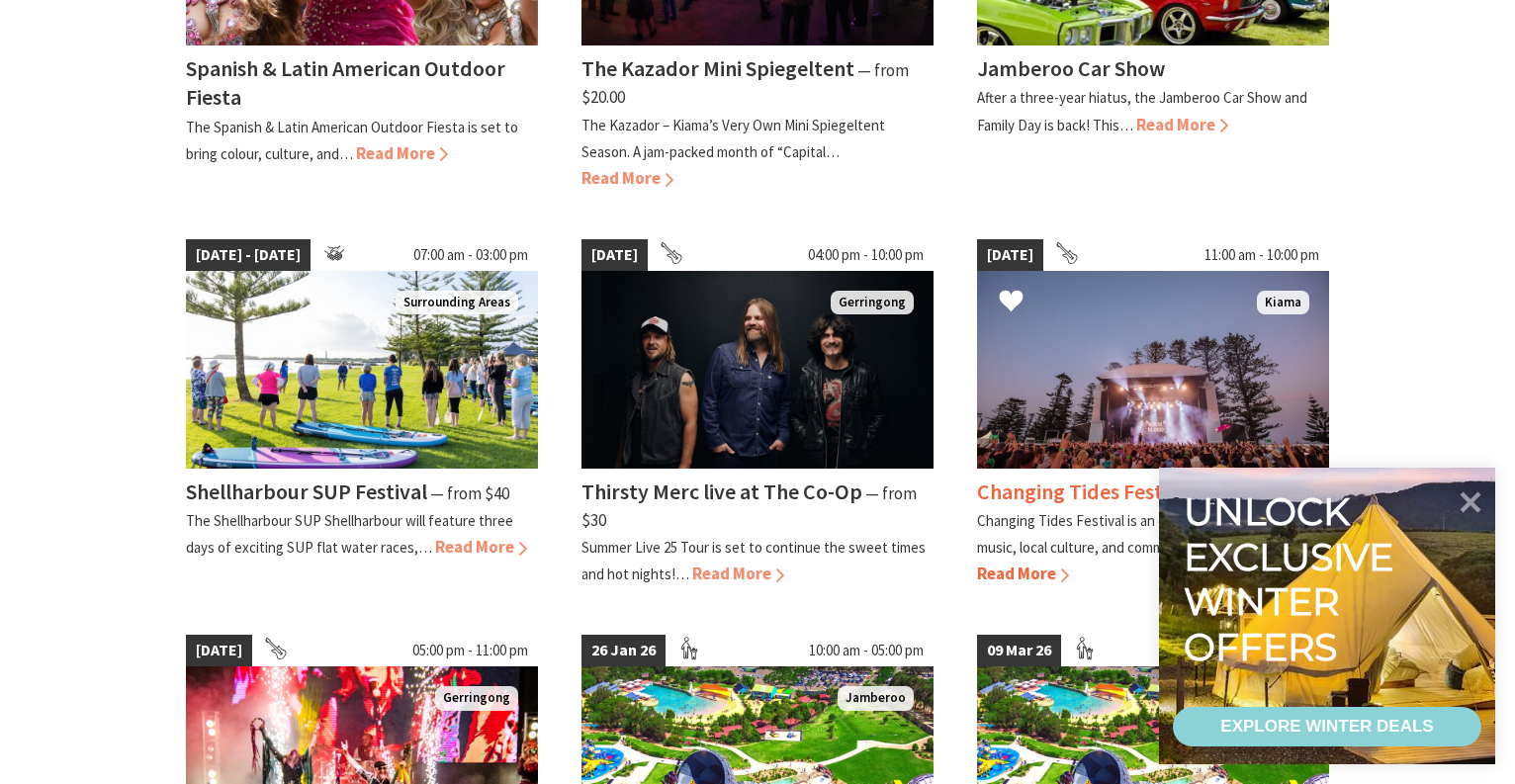 click at bounding box center (1153, 370) 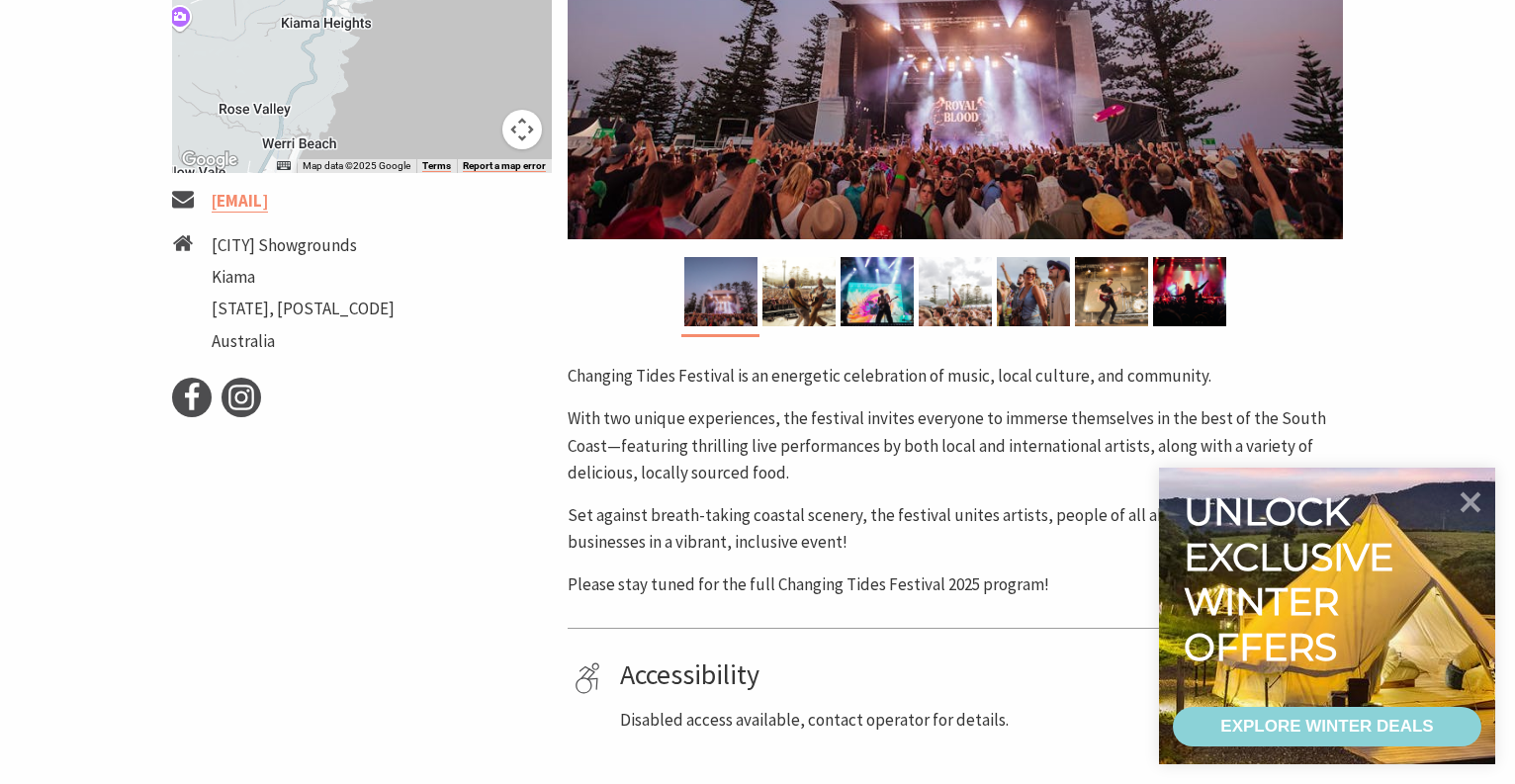 scroll, scrollTop: 637, scrollLeft: 0, axis: vertical 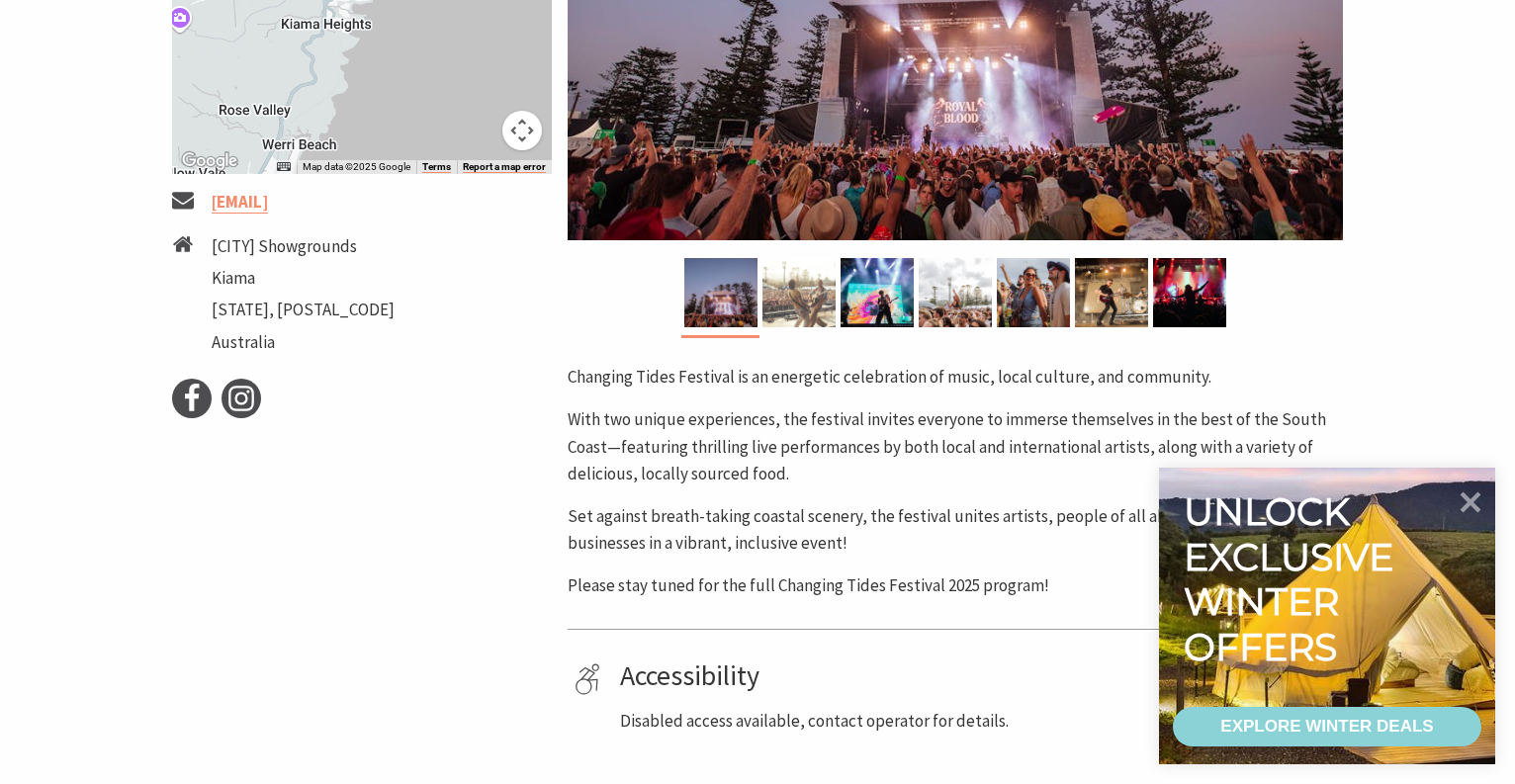 click at bounding box center (799, 293) 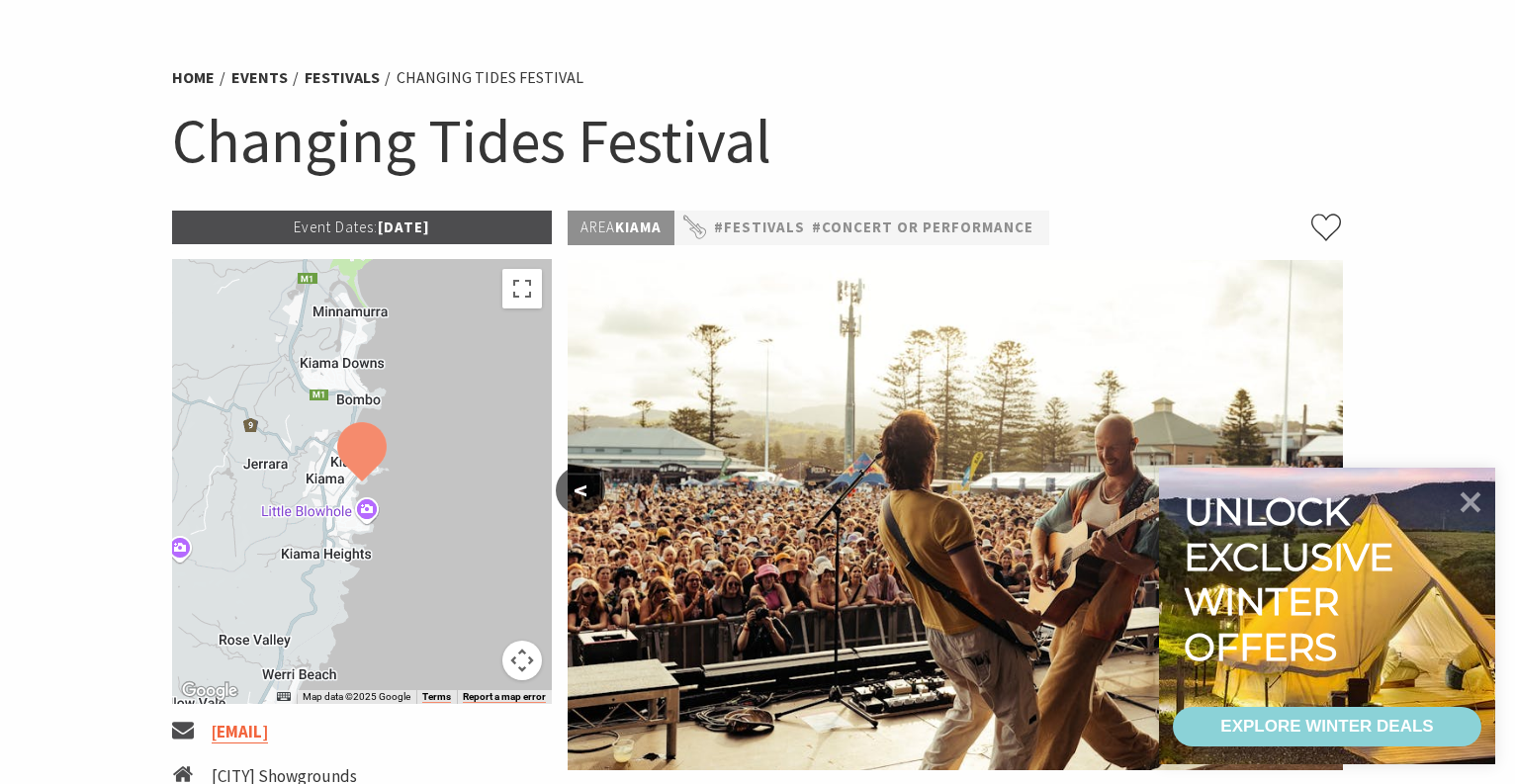 scroll, scrollTop: 0, scrollLeft: 0, axis: both 